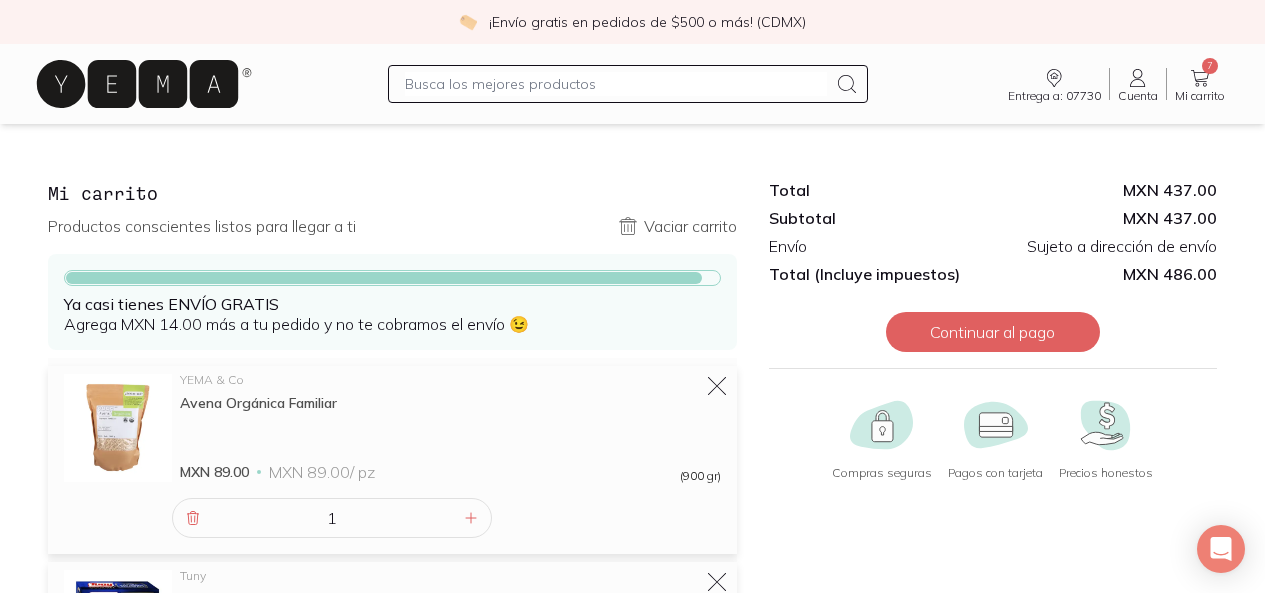 scroll, scrollTop: 0, scrollLeft: 0, axis: both 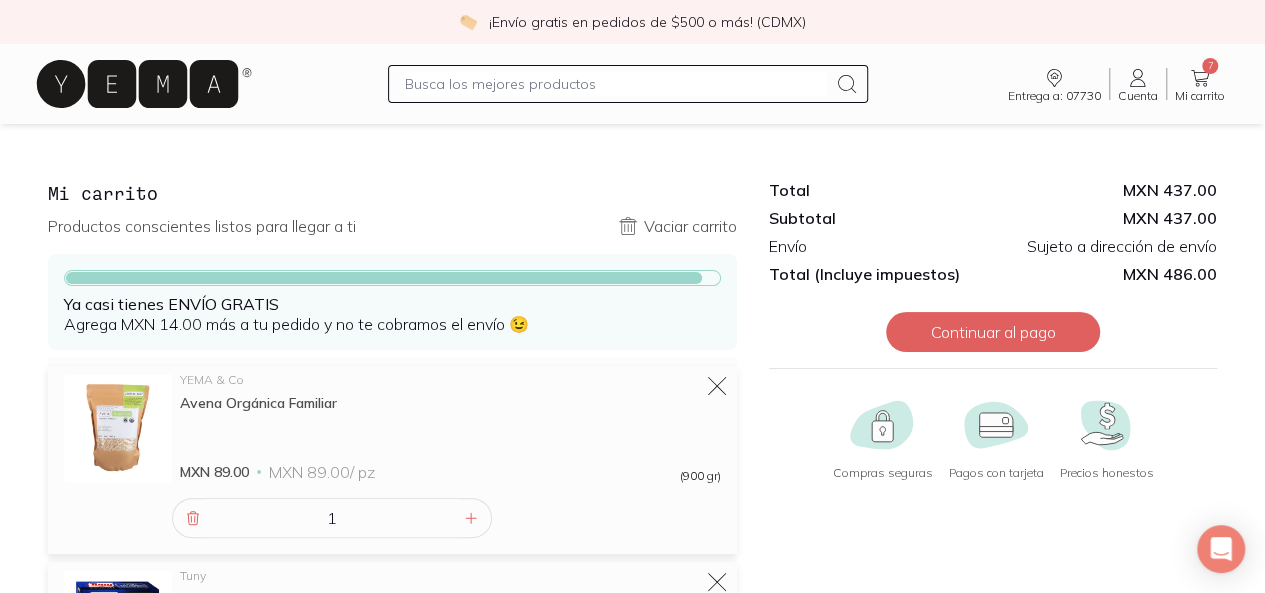click at bounding box center (616, 84) 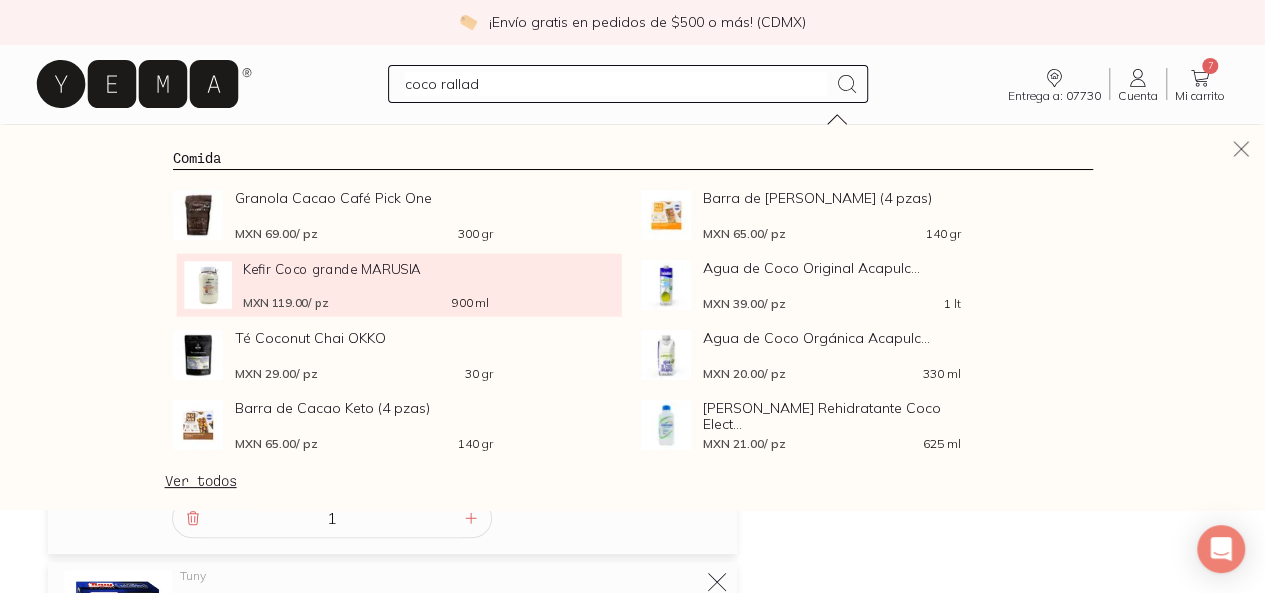 type on "coco rallado" 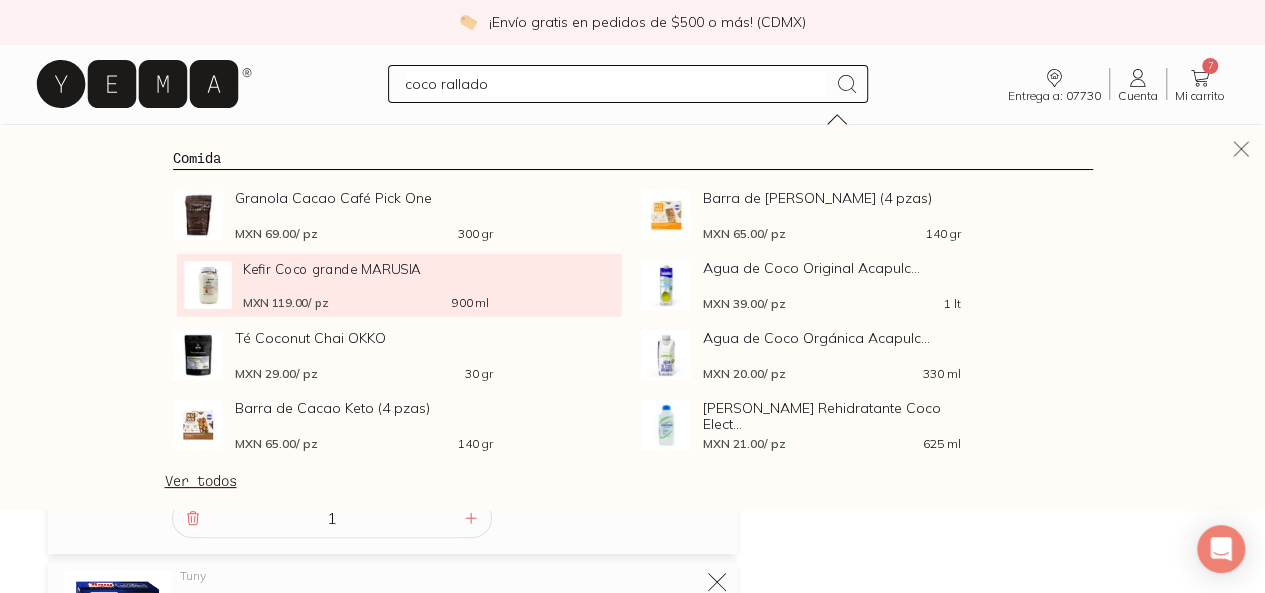type 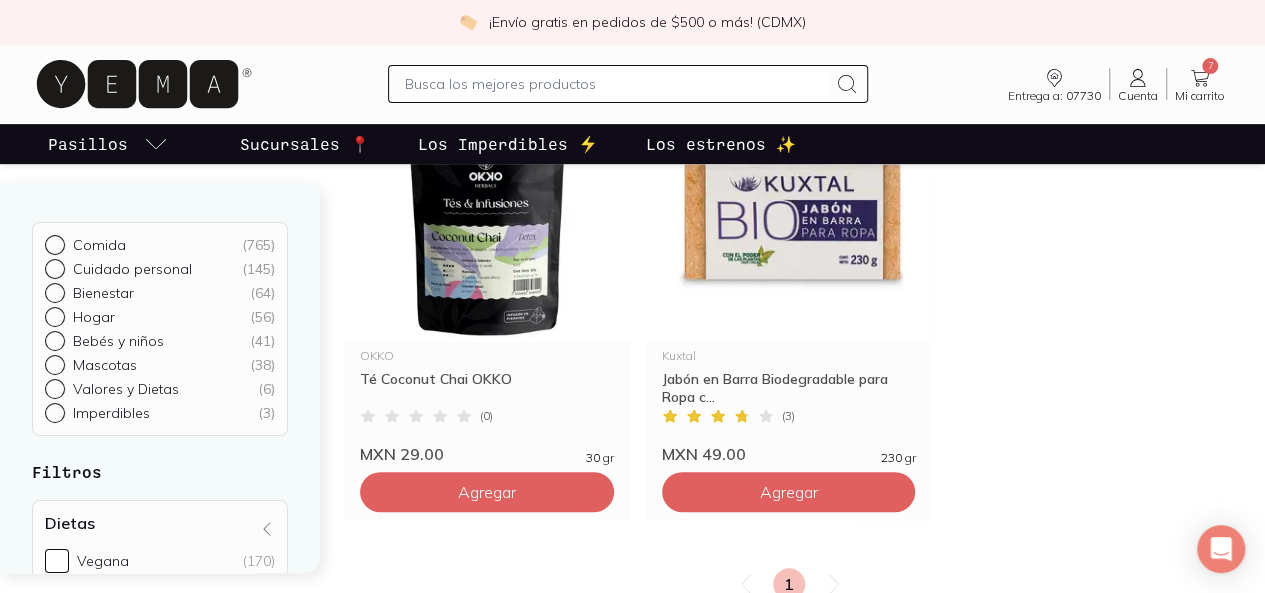 scroll, scrollTop: 0, scrollLeft: 0, axis: both 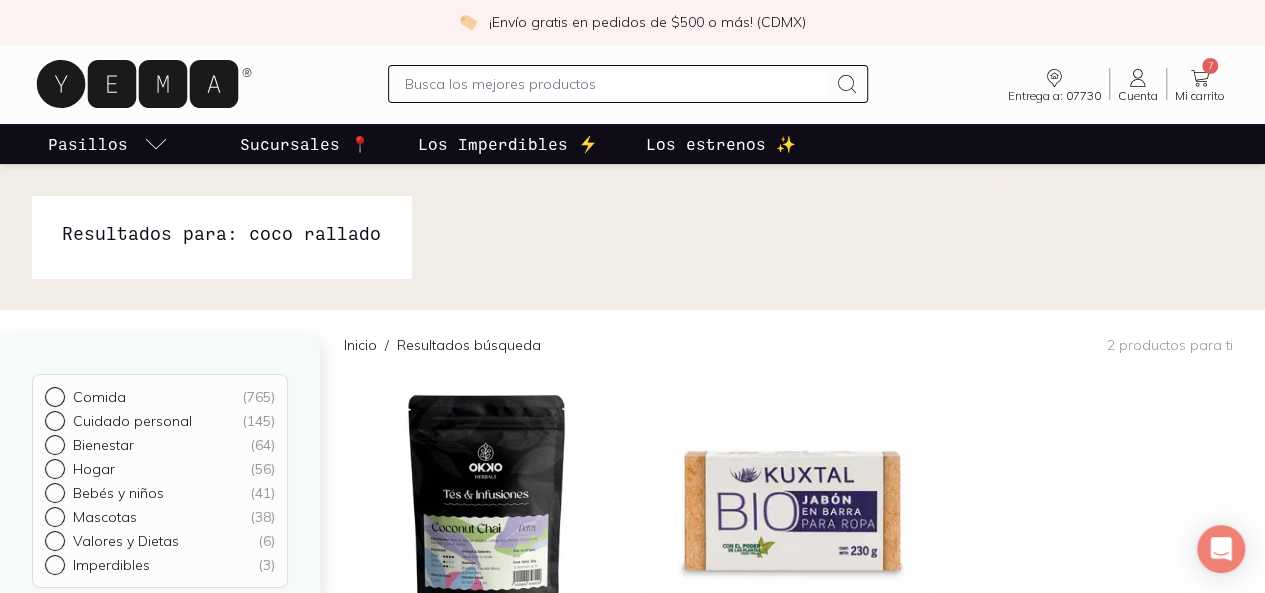 click at bounding box center [616, 84] 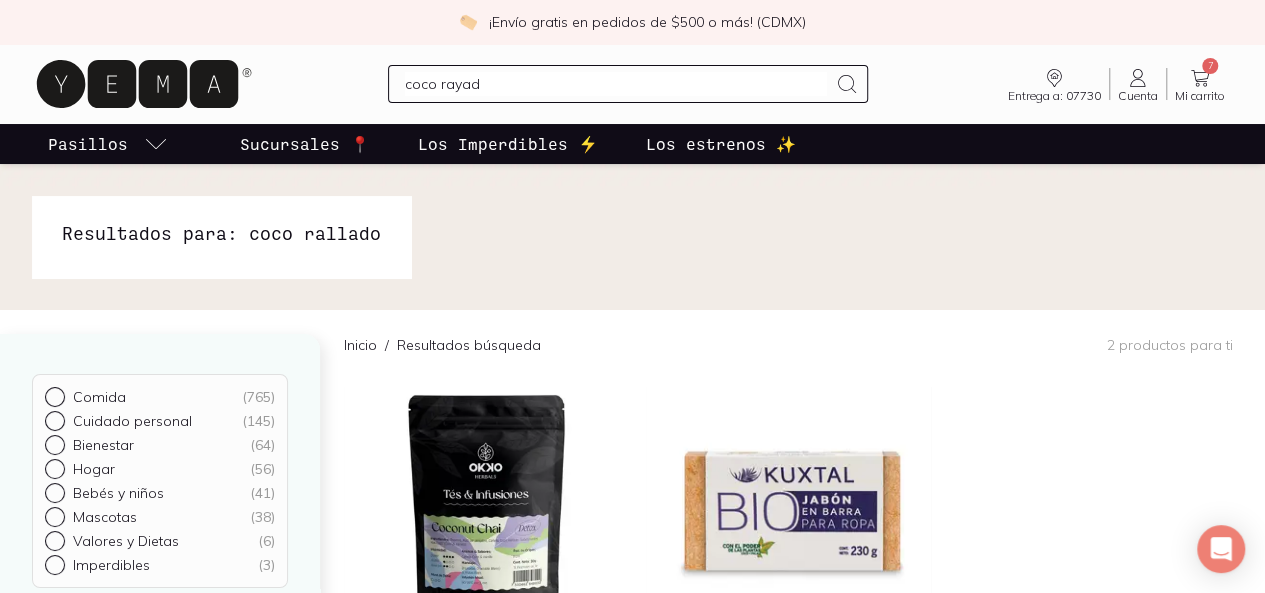 type on "coco rayado" 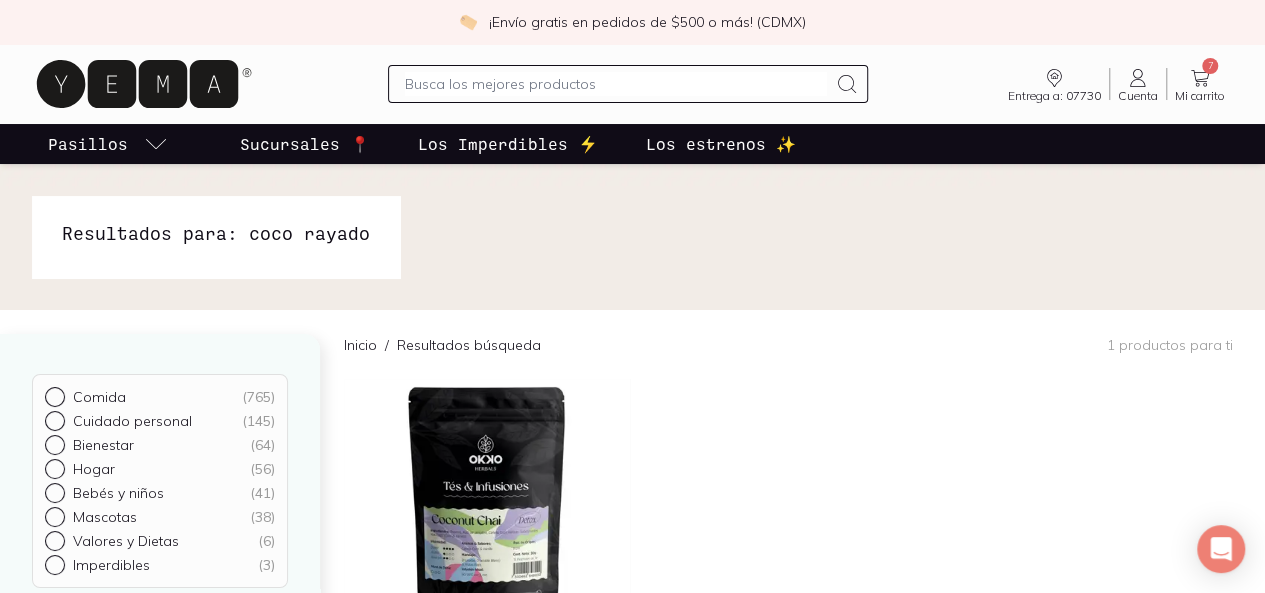 click at bounding box center [616, 84] 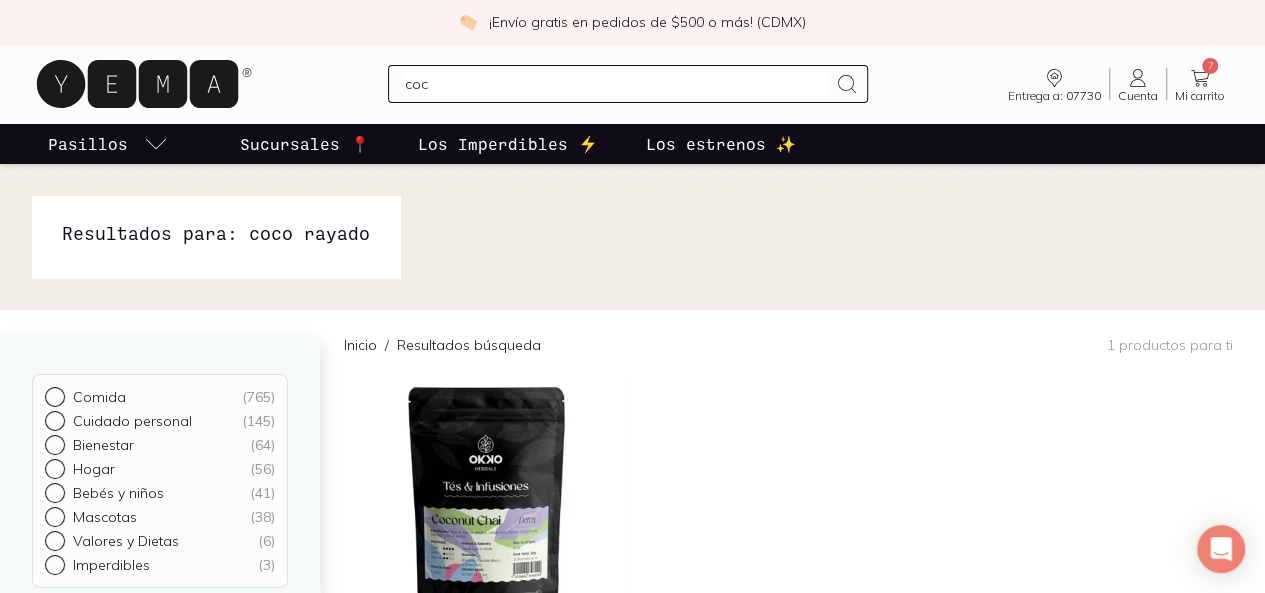 type on "coco" 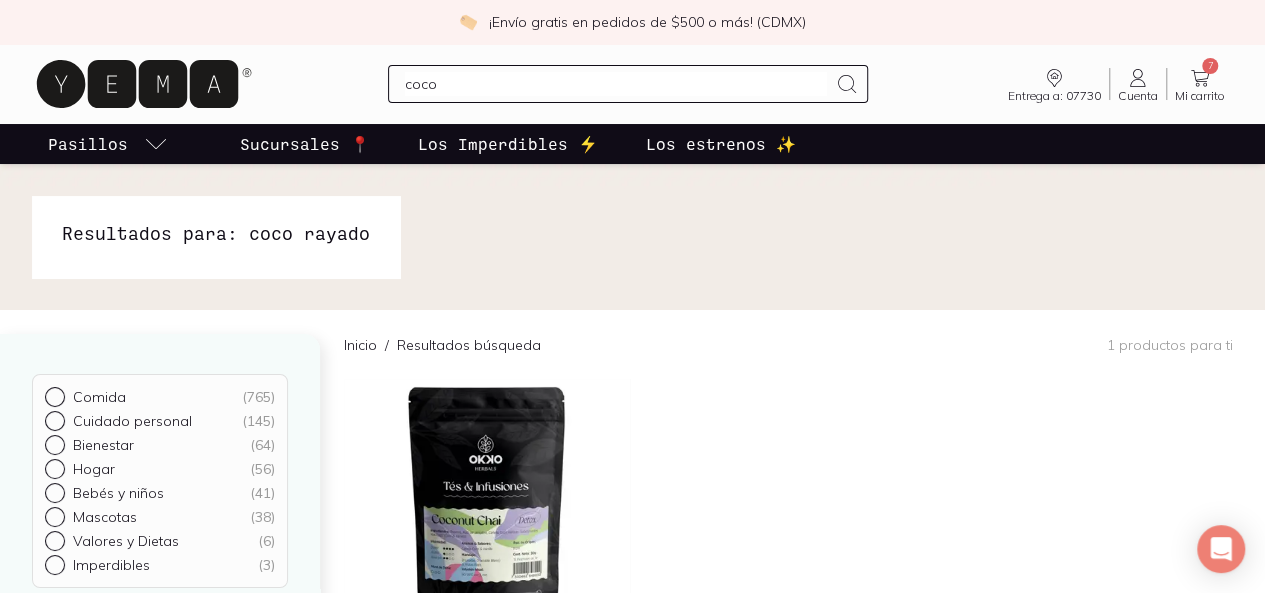 type 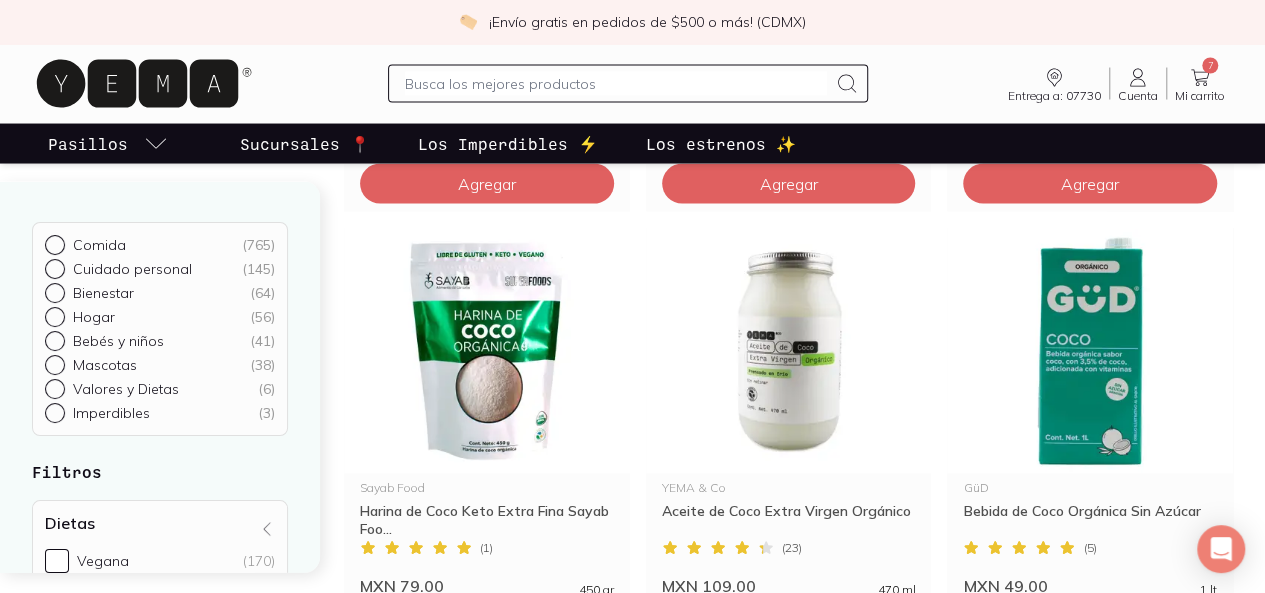scroll, scrollTop: 1916, scrollLeft: 0, axis: vertical 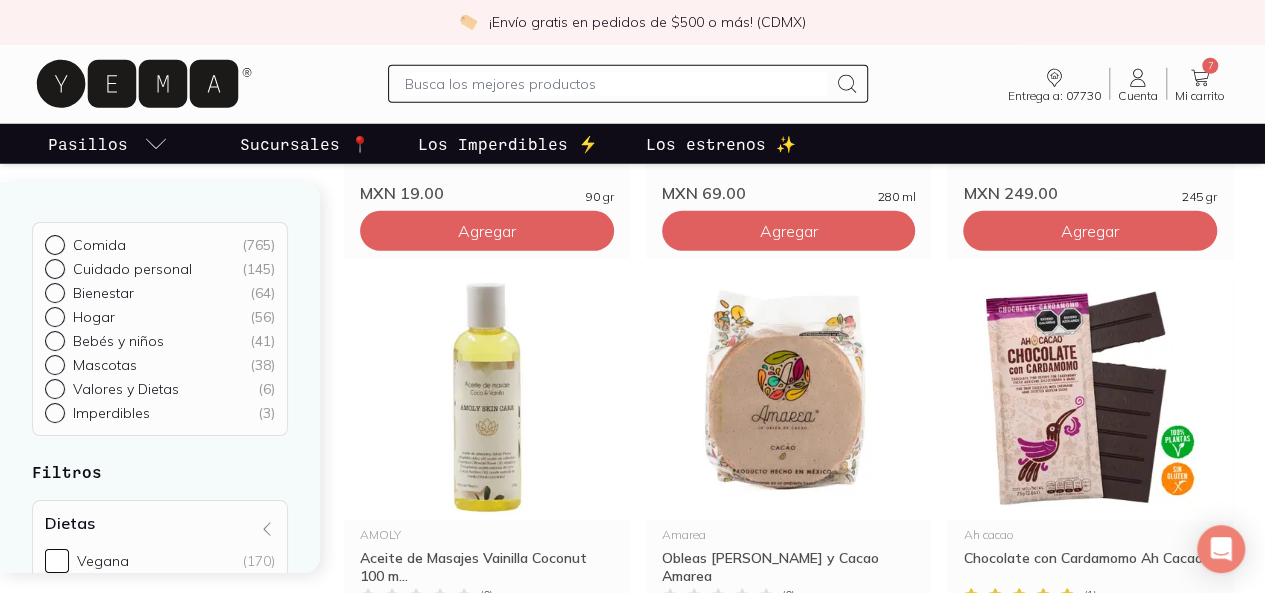 click 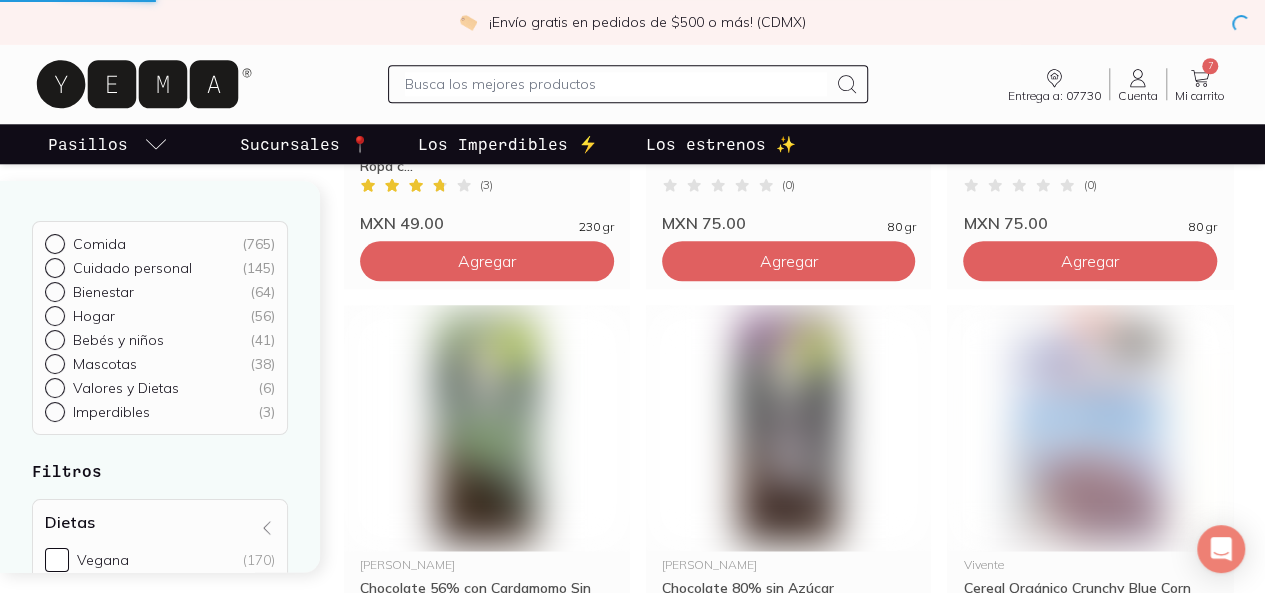 scroll, scrollTop: 75, scrollLeft: 0, axis: vertical 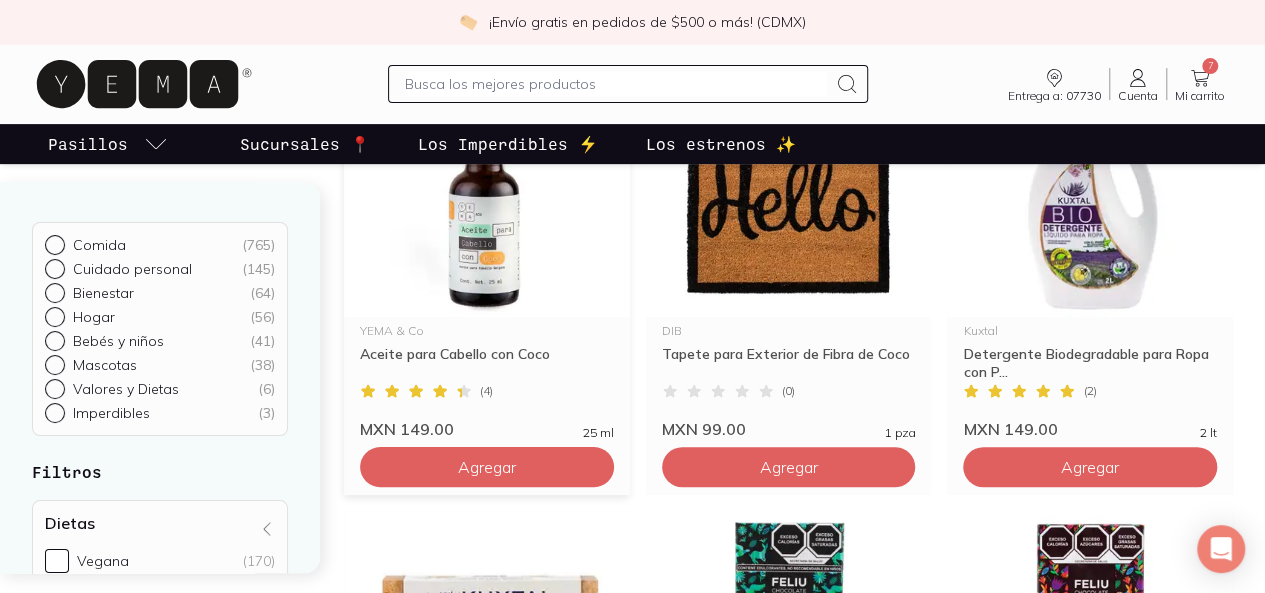 click on "Aceite para Cabello con Coco" at bounding box center (487, 363) 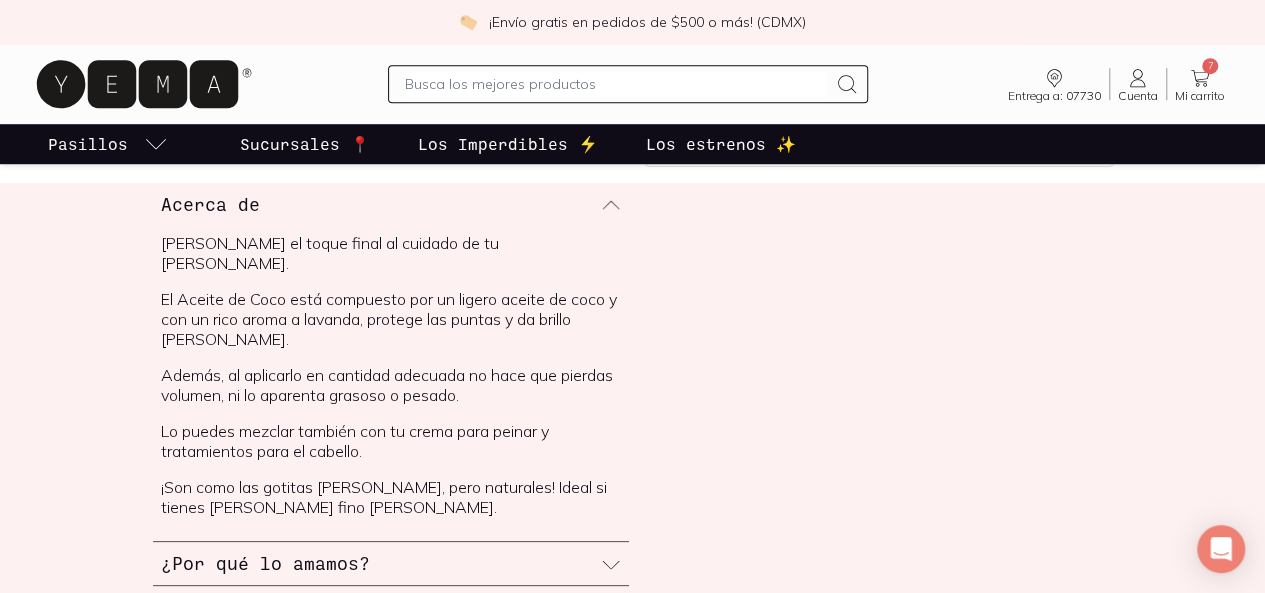 scroll, scrollTop: 720, scrollLeft: 0, axis: vertical 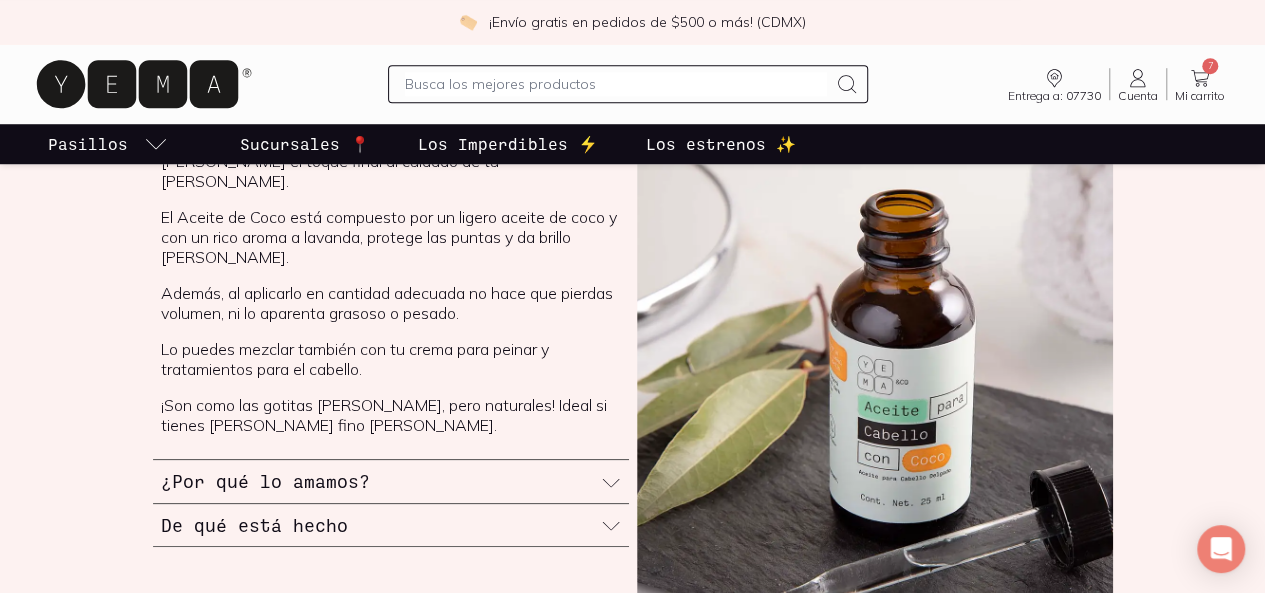 click on "Además, al aplicarlo en cantidad adecuada no hace que pierdas volumen, ni lo aparenta grasoso o pesado." at bounding box center [391, 303] 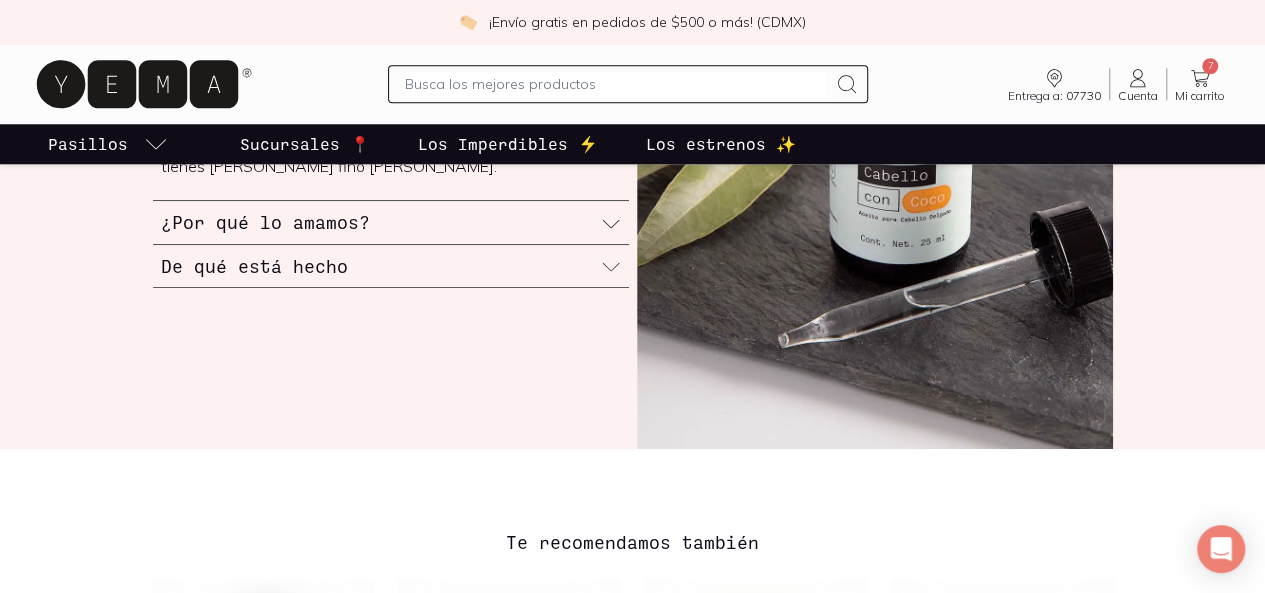 scroll, scrollTop: 1120, scrollLeft: 0, axis: vertical 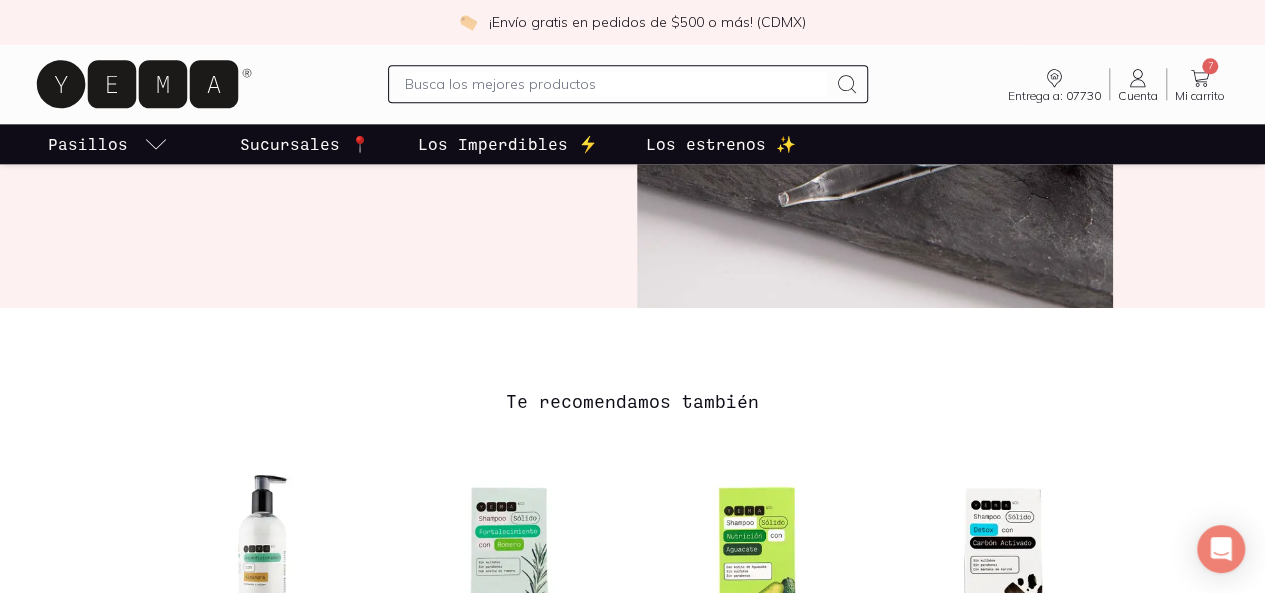 click on "¿Por qué lo amamos?" at bounding box center (391, 81) 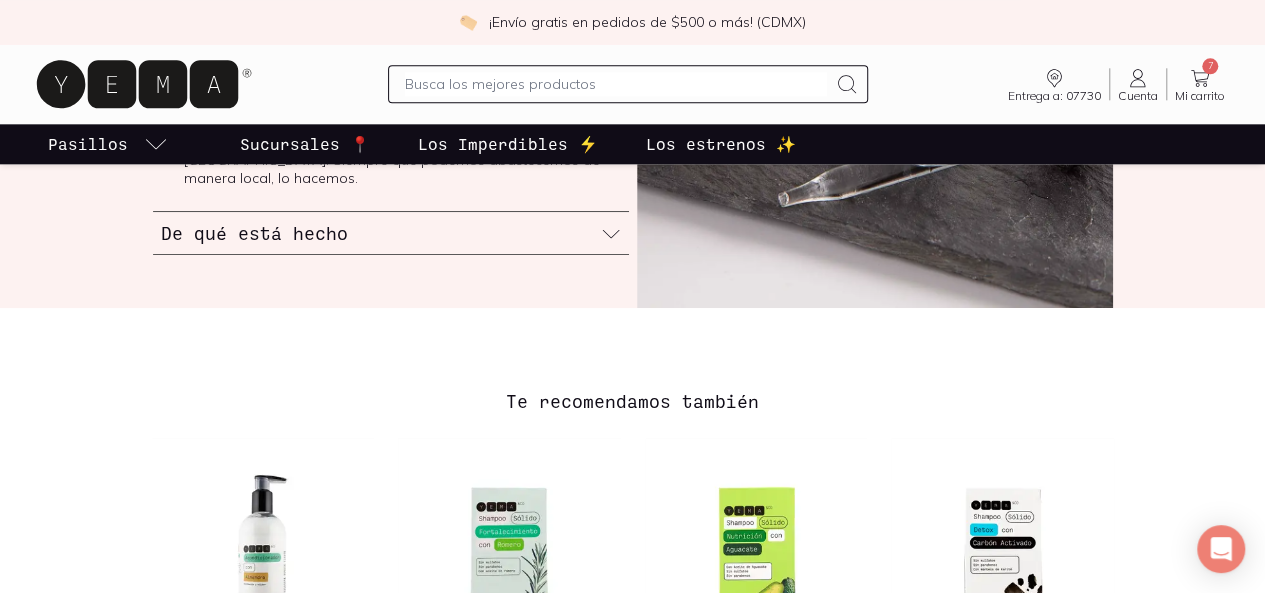 click on "De qué está hecho" at bounding box center (391, 233) 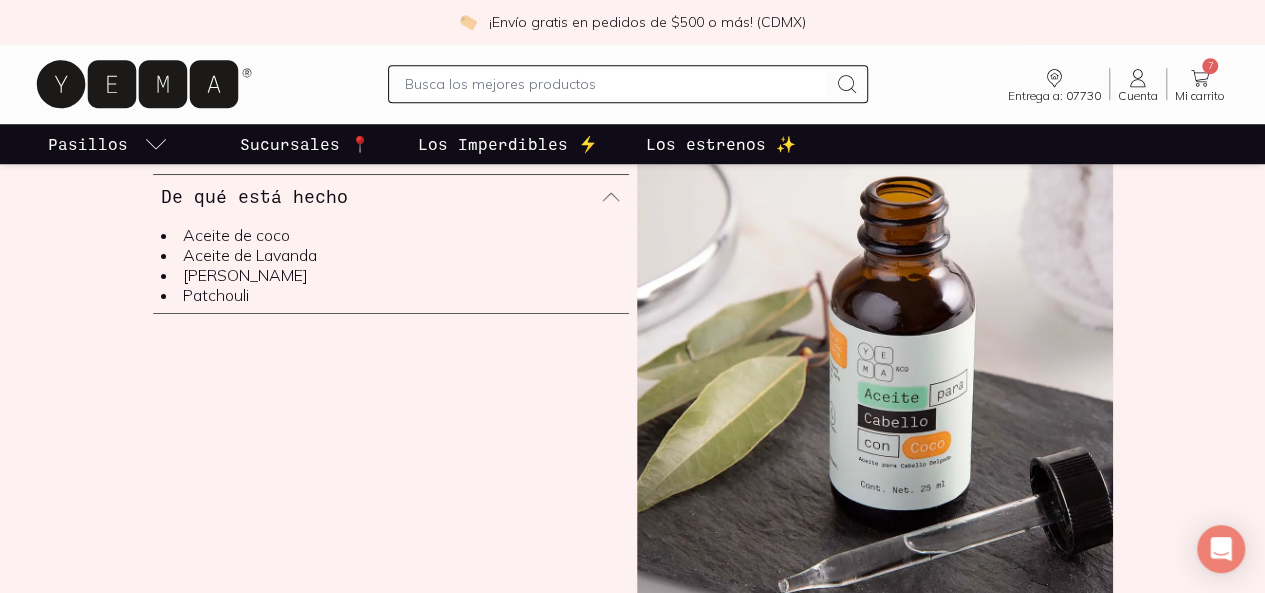 scroll, scrollTop: 720, scrollLeft: 0, axis: vertical 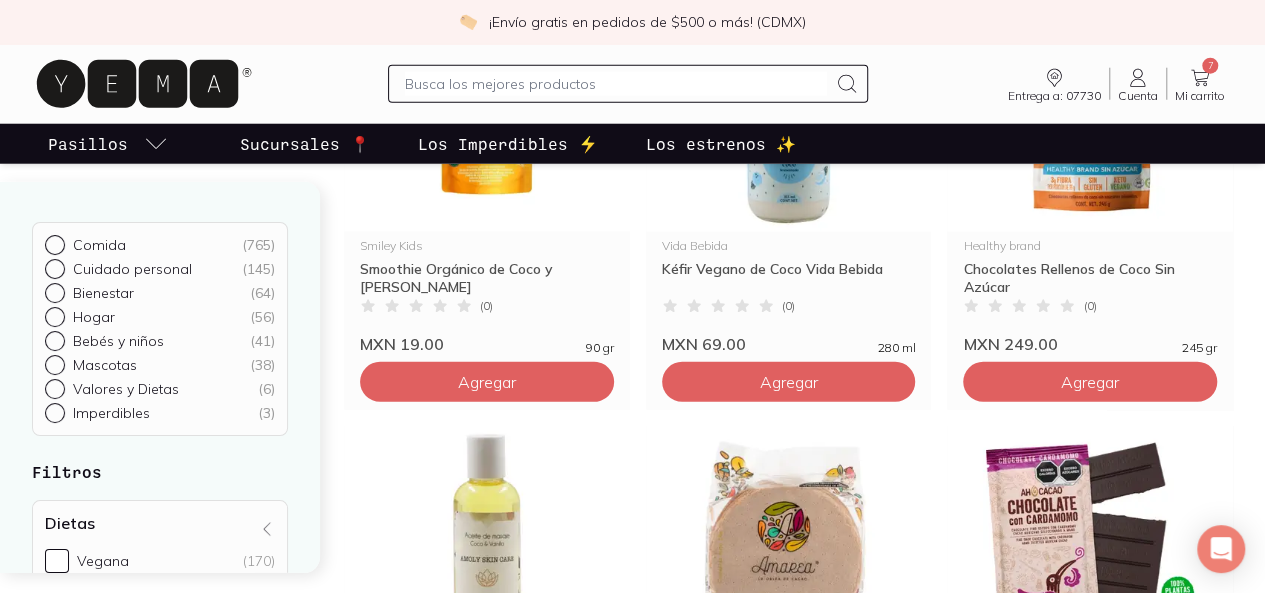 click on "2" at bounding box center (767, 1354) 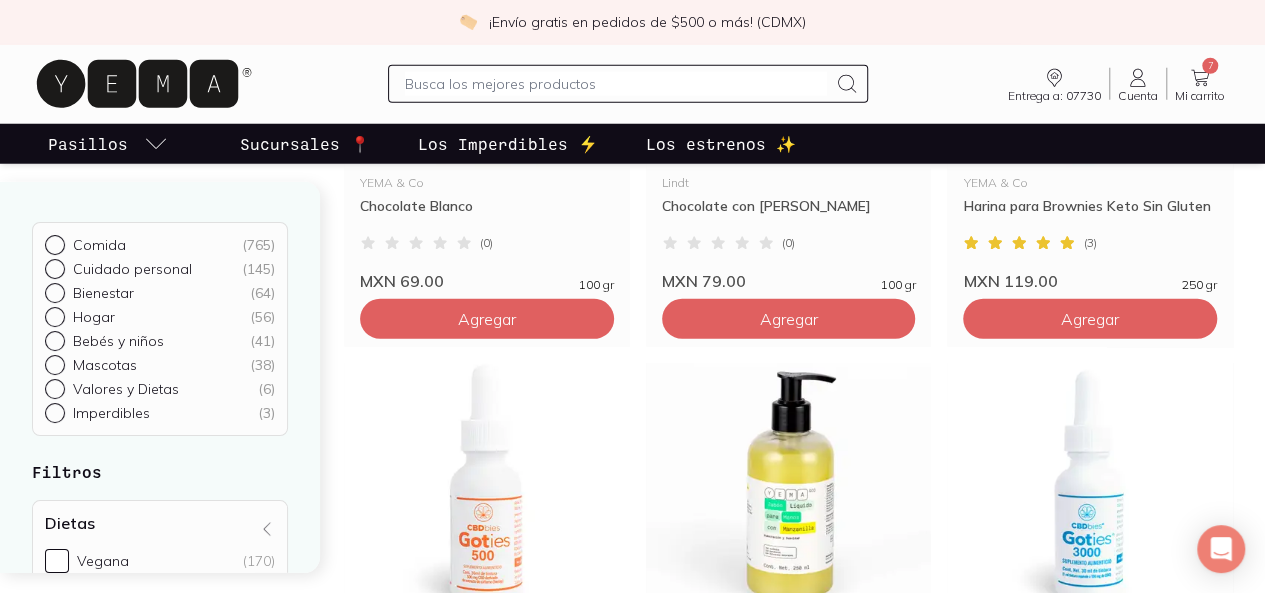 scroll, scrollTop: 2673, scrollLeft: 0, axis: vertical 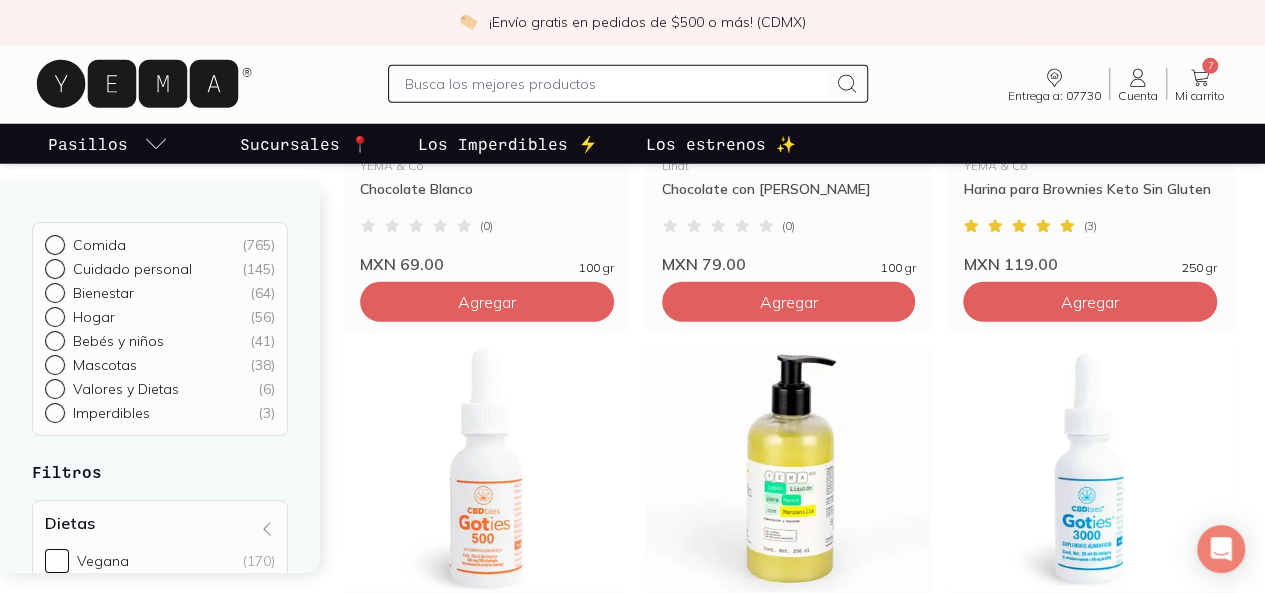 click on "3" at bounding box center [811, 1314] 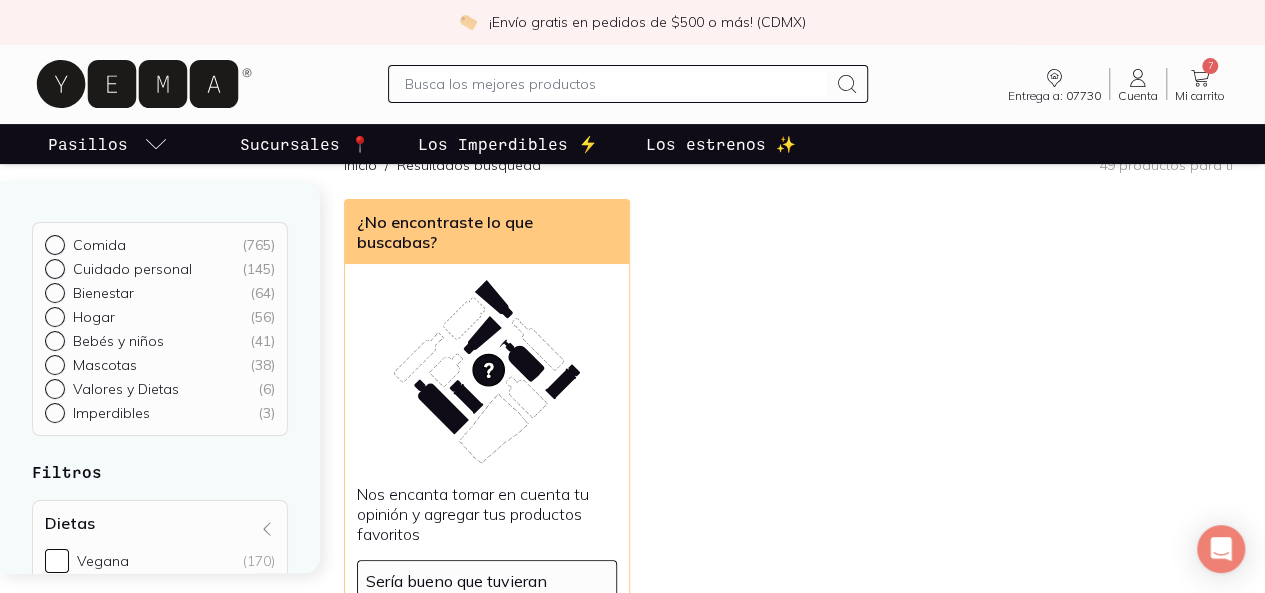 scroll, scrollTop: 0, scrollLeft: 0, axis: both 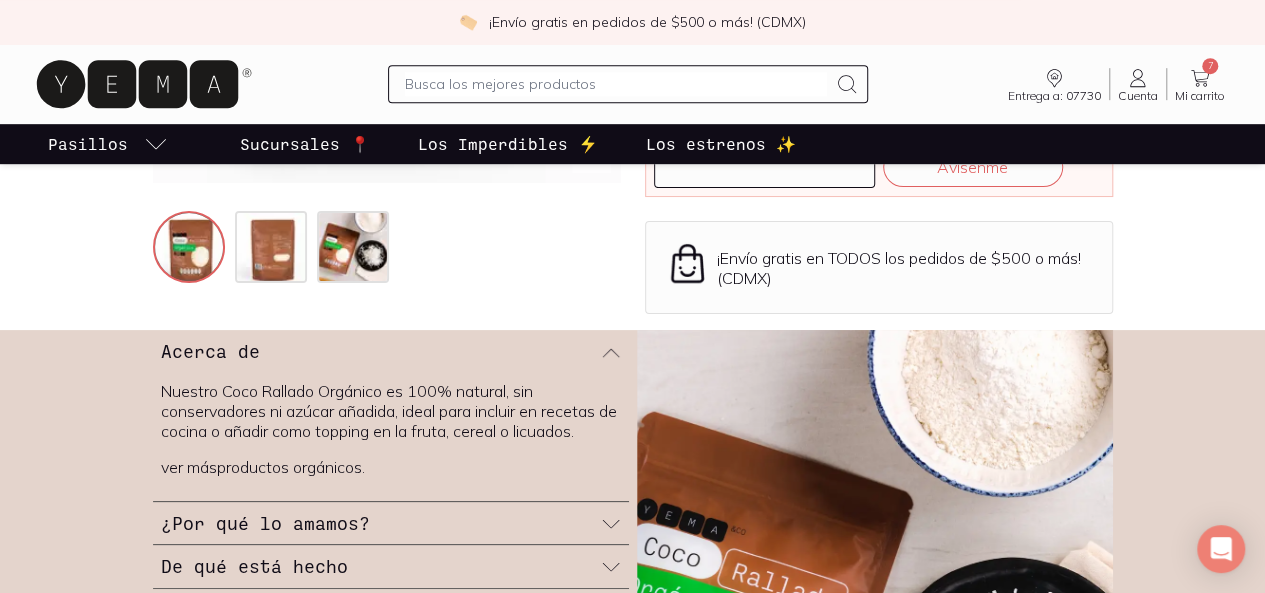 click at bounding box center [764, 167] 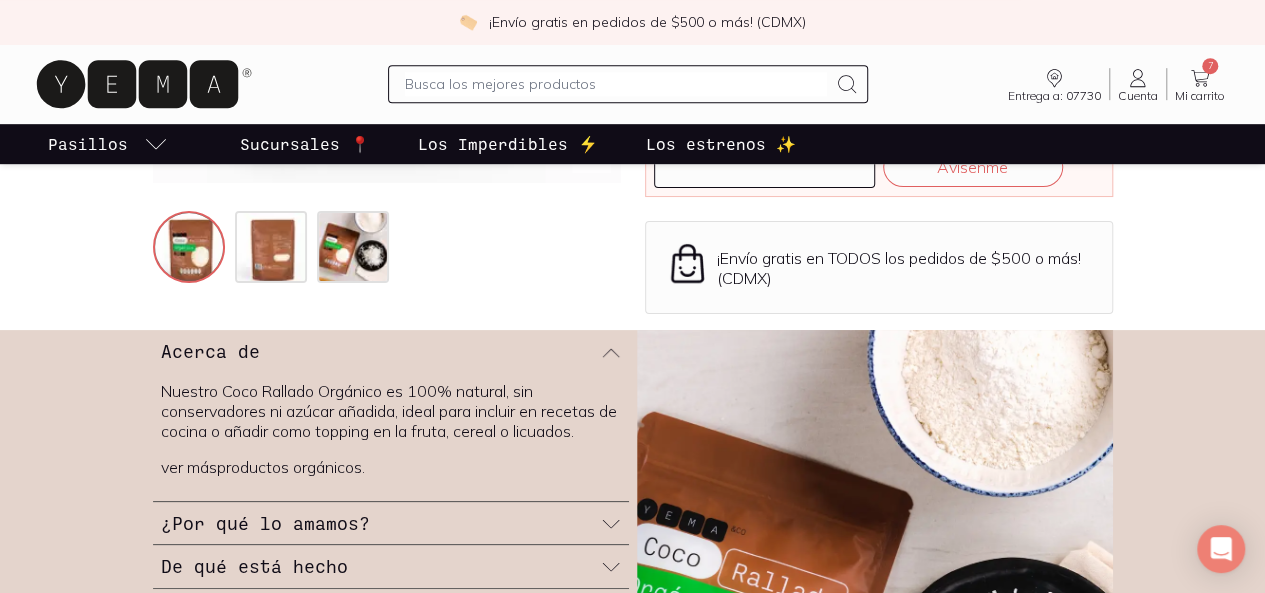 type on "judith.farran@gmail.com" 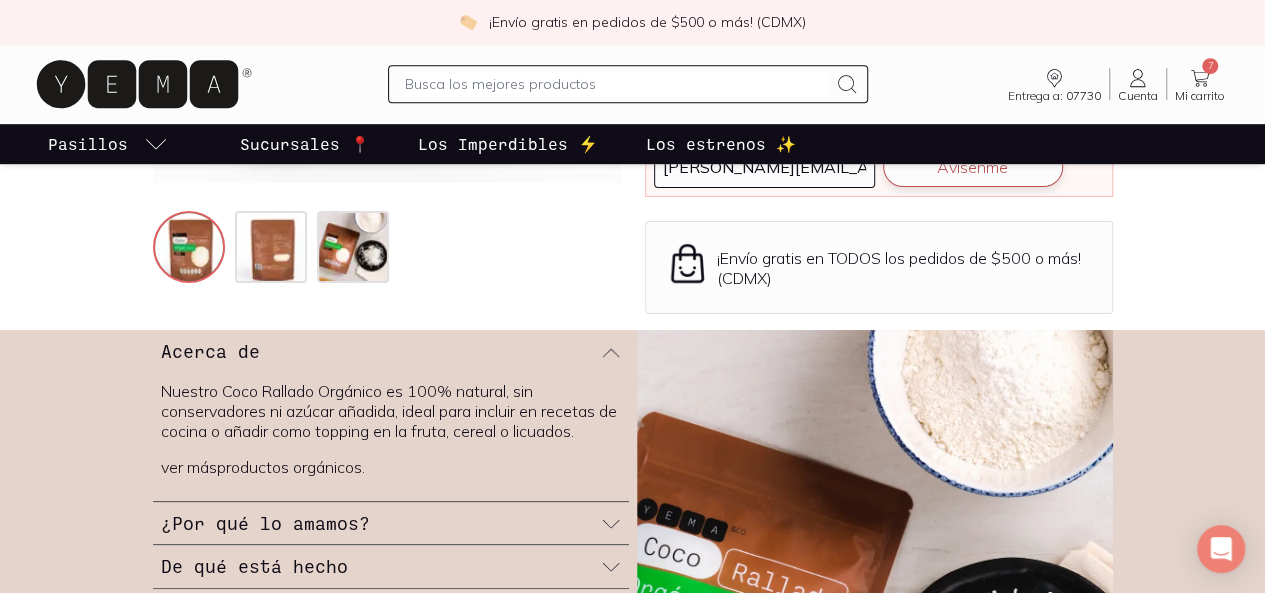 click on "Avísenme" at bounding box center [973, 167] 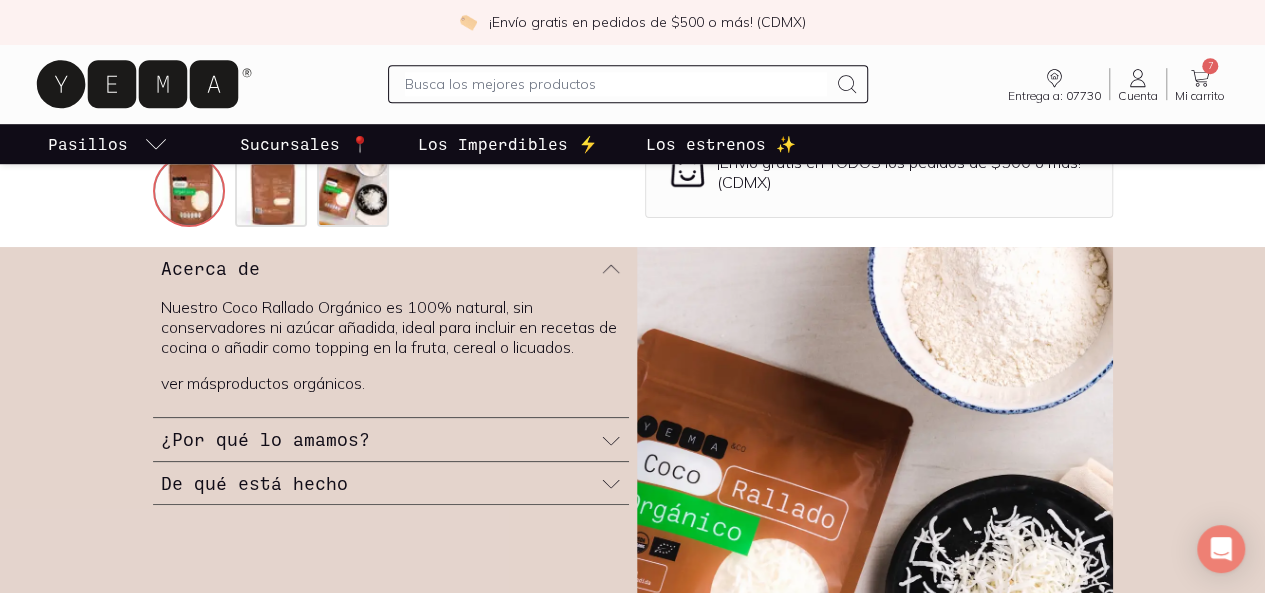 scroll, scrollTop: 638, scrollLeft: 0, axis: vertical 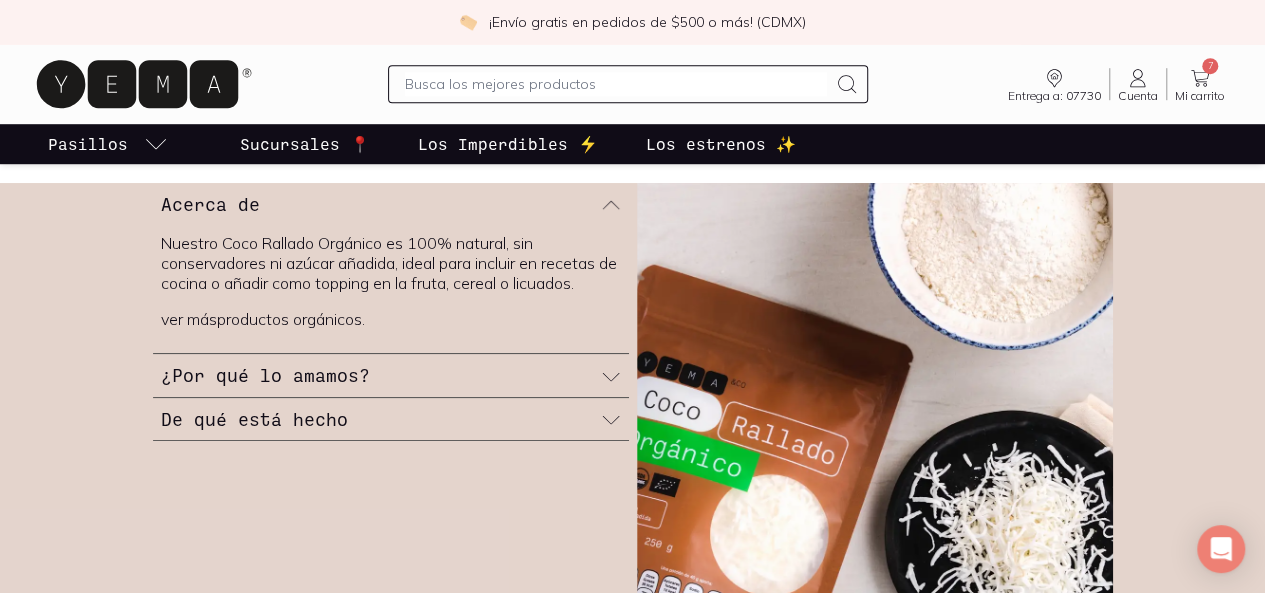 click on "¿Por qué lo amamos?" at bounding box center (391, 375) 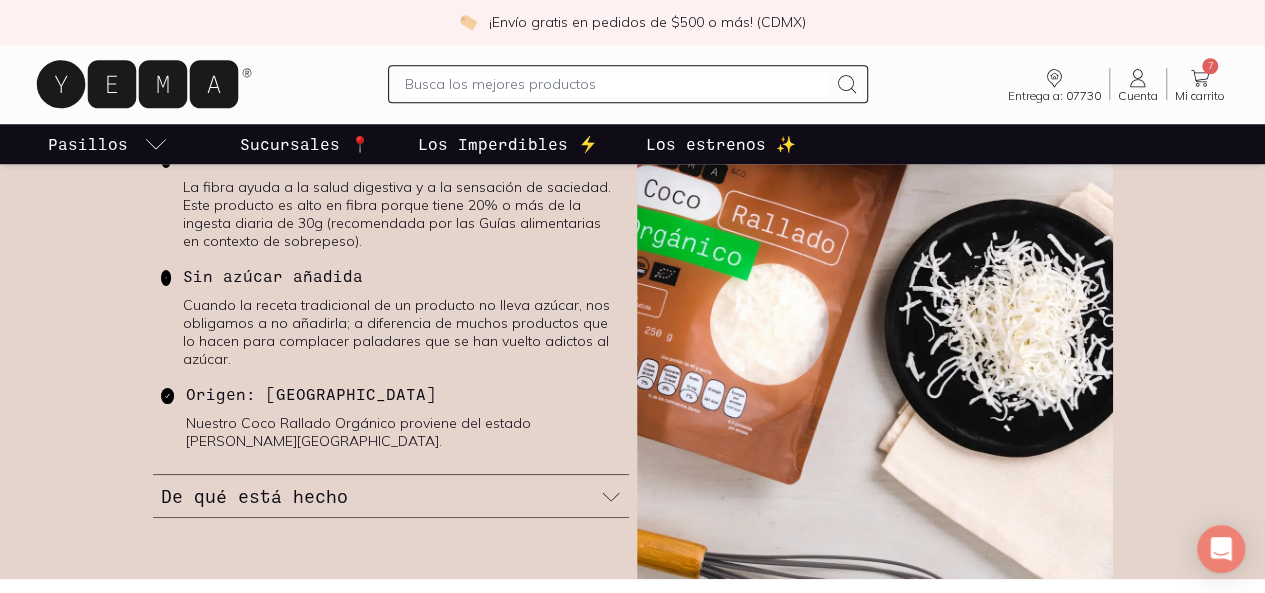 scroll, scrollTop: 878, scrollLeft: 0, axis: vertical 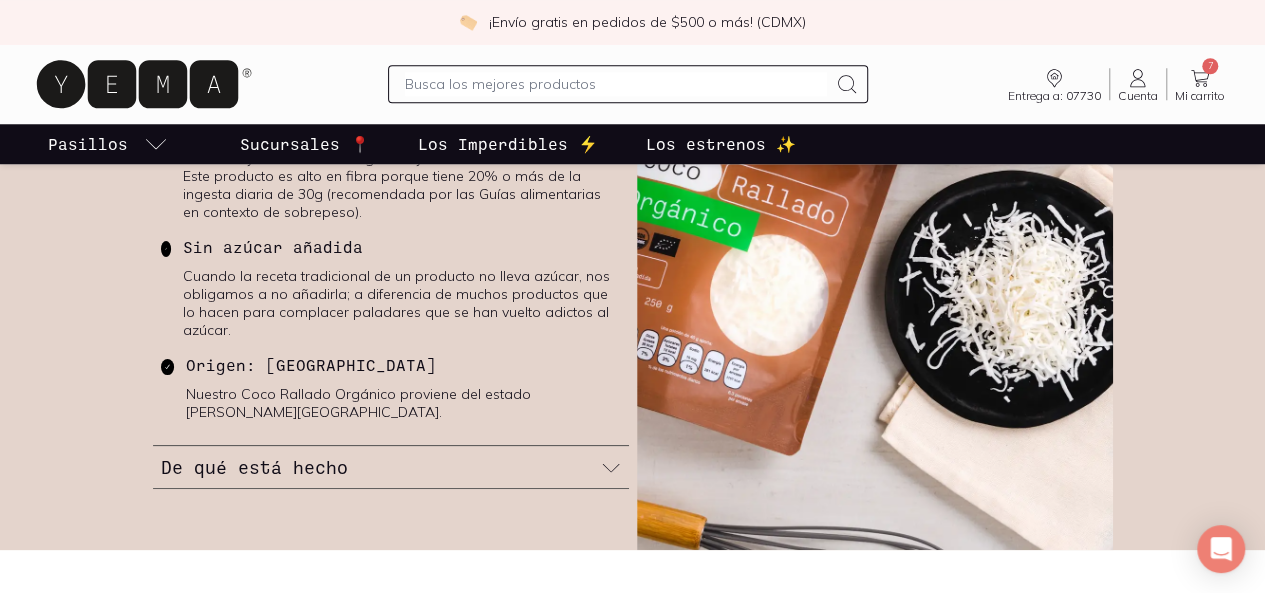 click on "De qué está hecho" at bounding box center (254, 467) 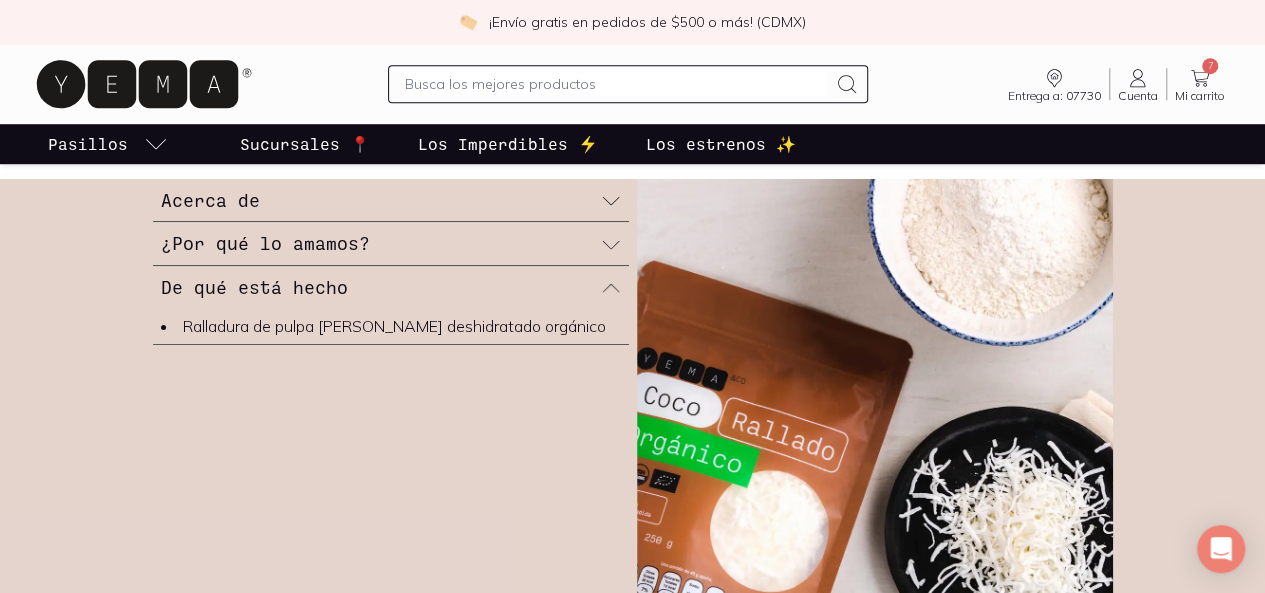 scroll, scrollTop: 598, scrollLeft: 0, axis: vertical 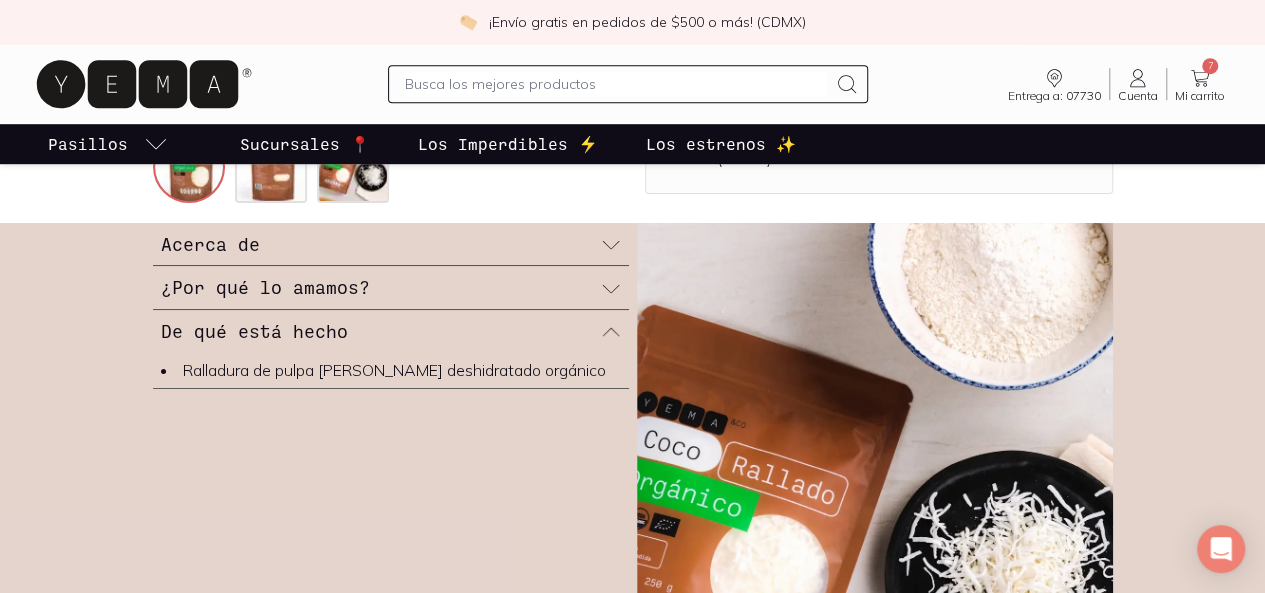 click on "¿Por qué lo amamos?" at bounding box center [265, 287] 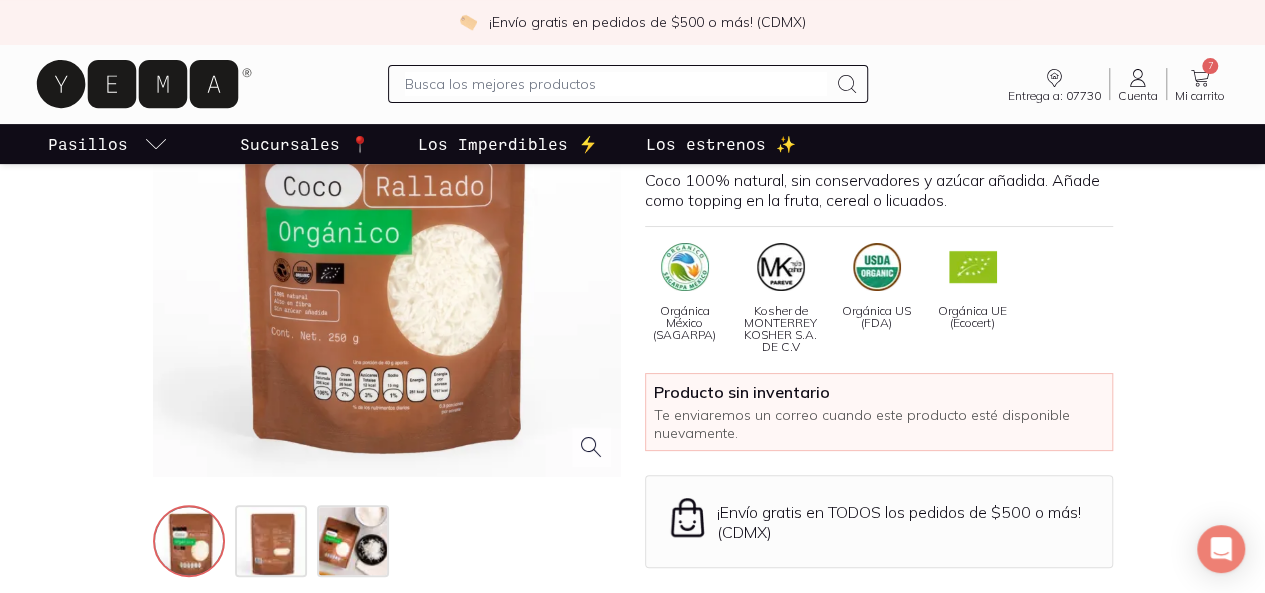 scroll, scrollTop: 240, scrollLeft: 0, axis: vertical 